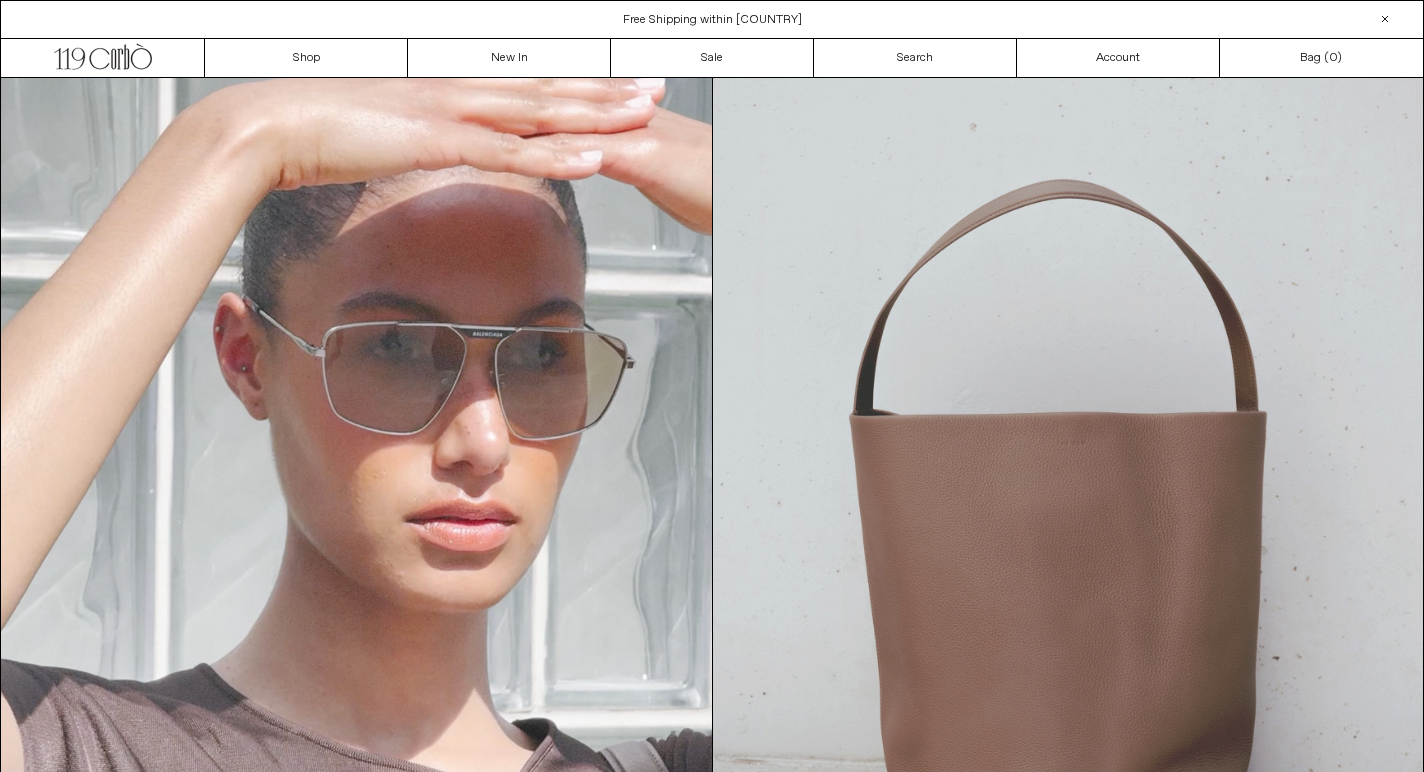 scroll, scrollTop: 0, scrollLeft: 0, axis: both 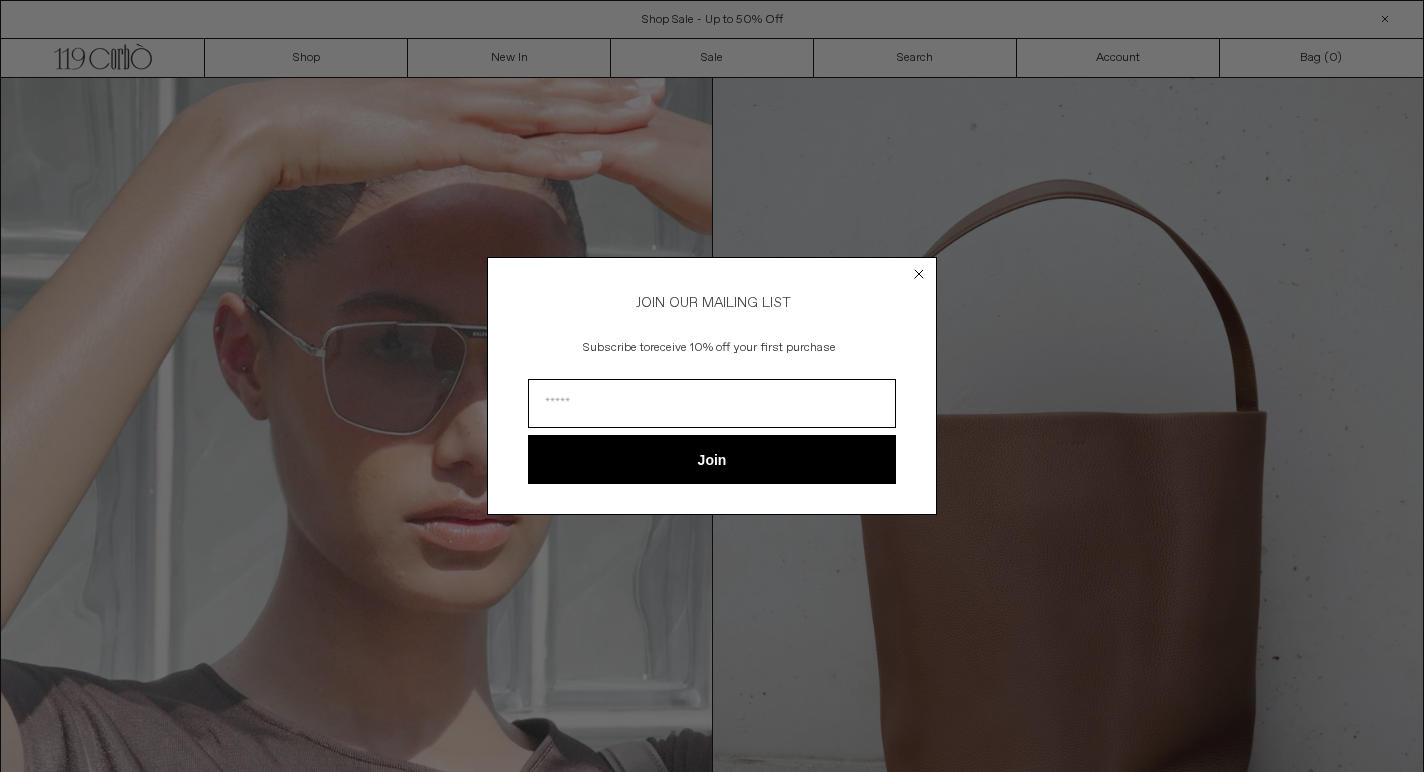click 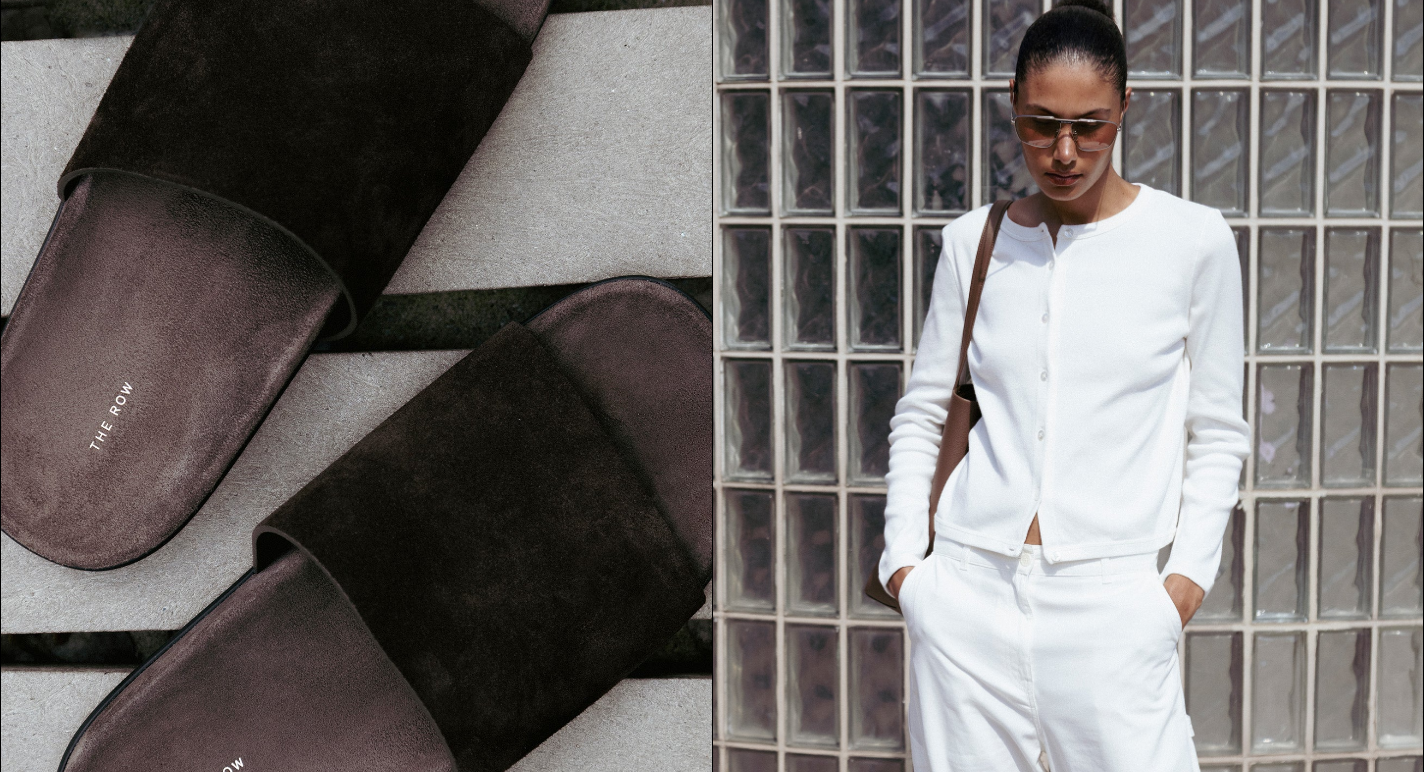 scroll, scrollTop: 2229, scrollLeft: 0, axis: vertical 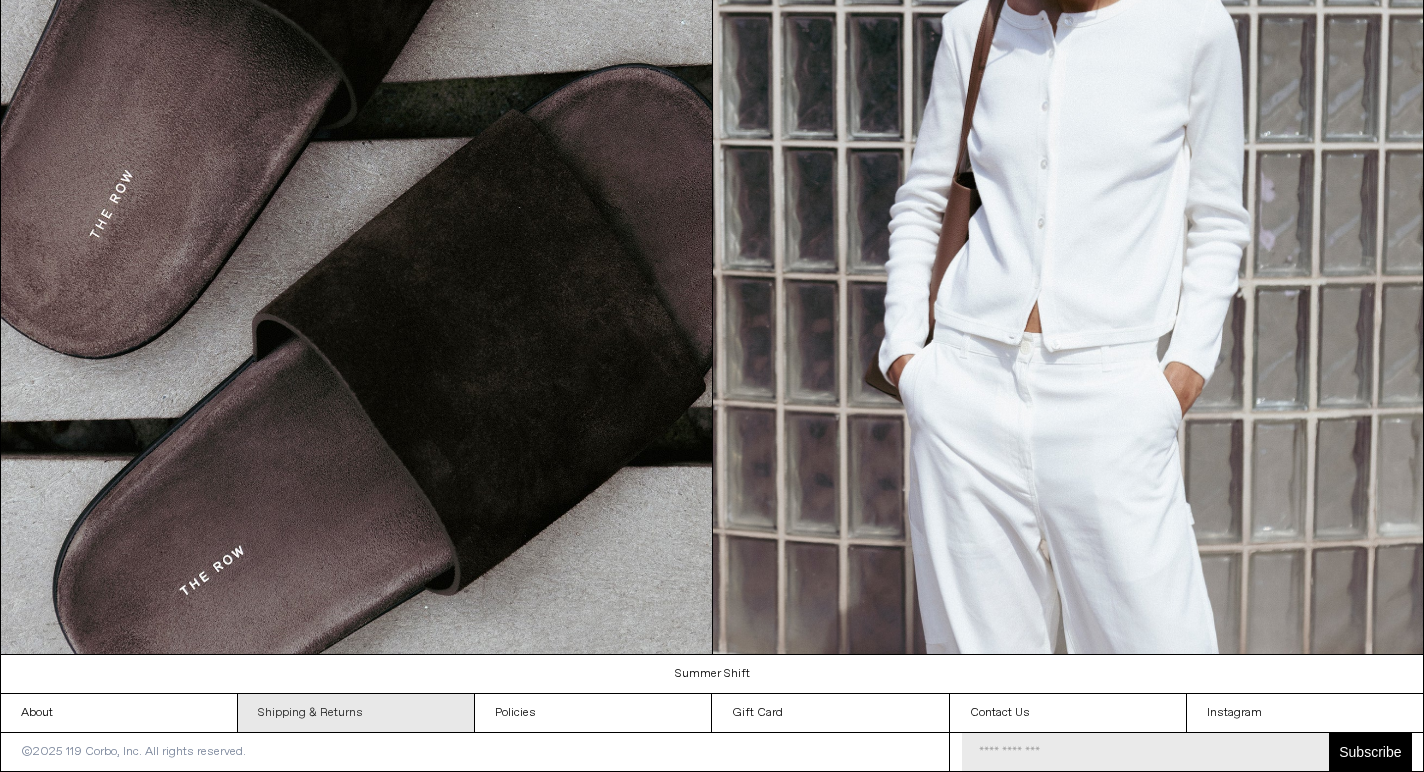 click on "Shipping & Returns" at bounding box center [356, 713] 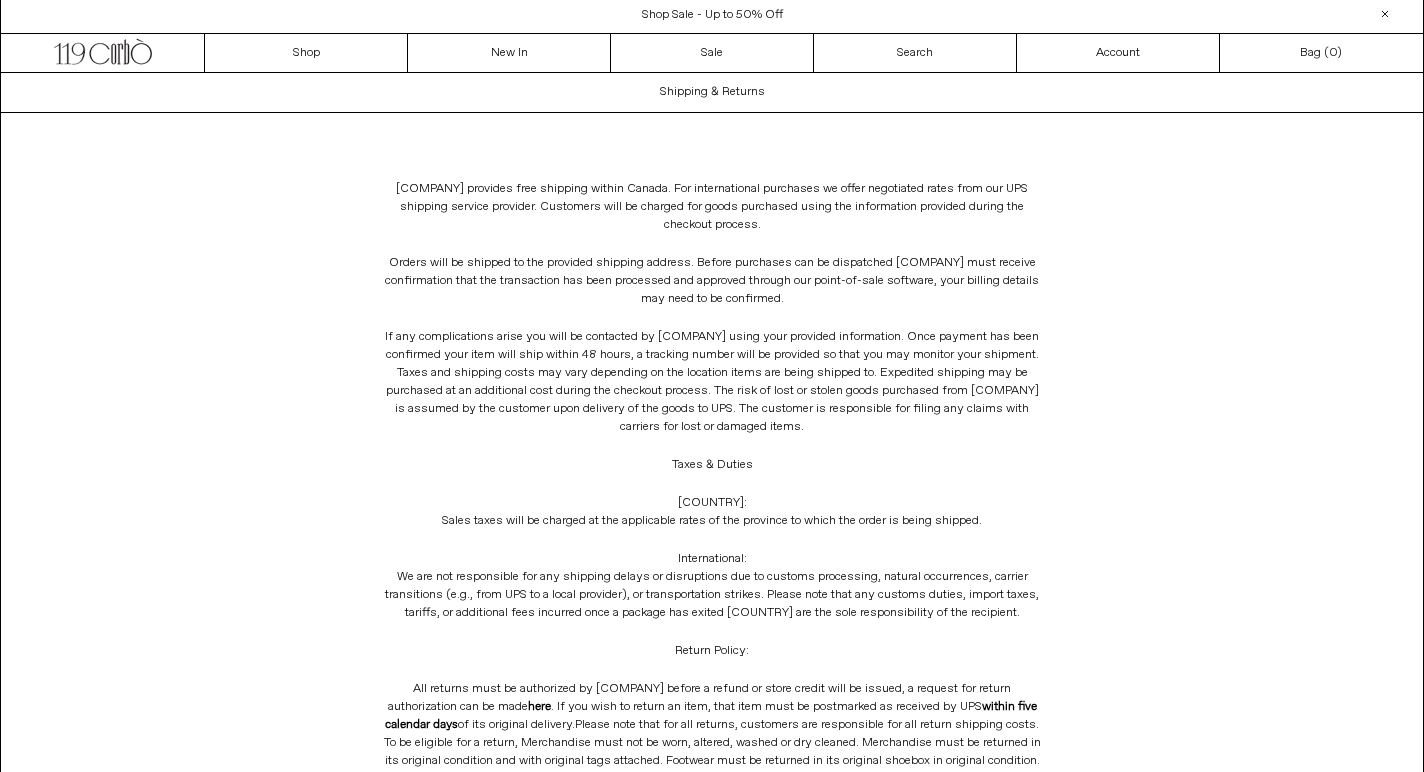 scroll, scrollTop: 0, scrollLeft: 0, axis: both 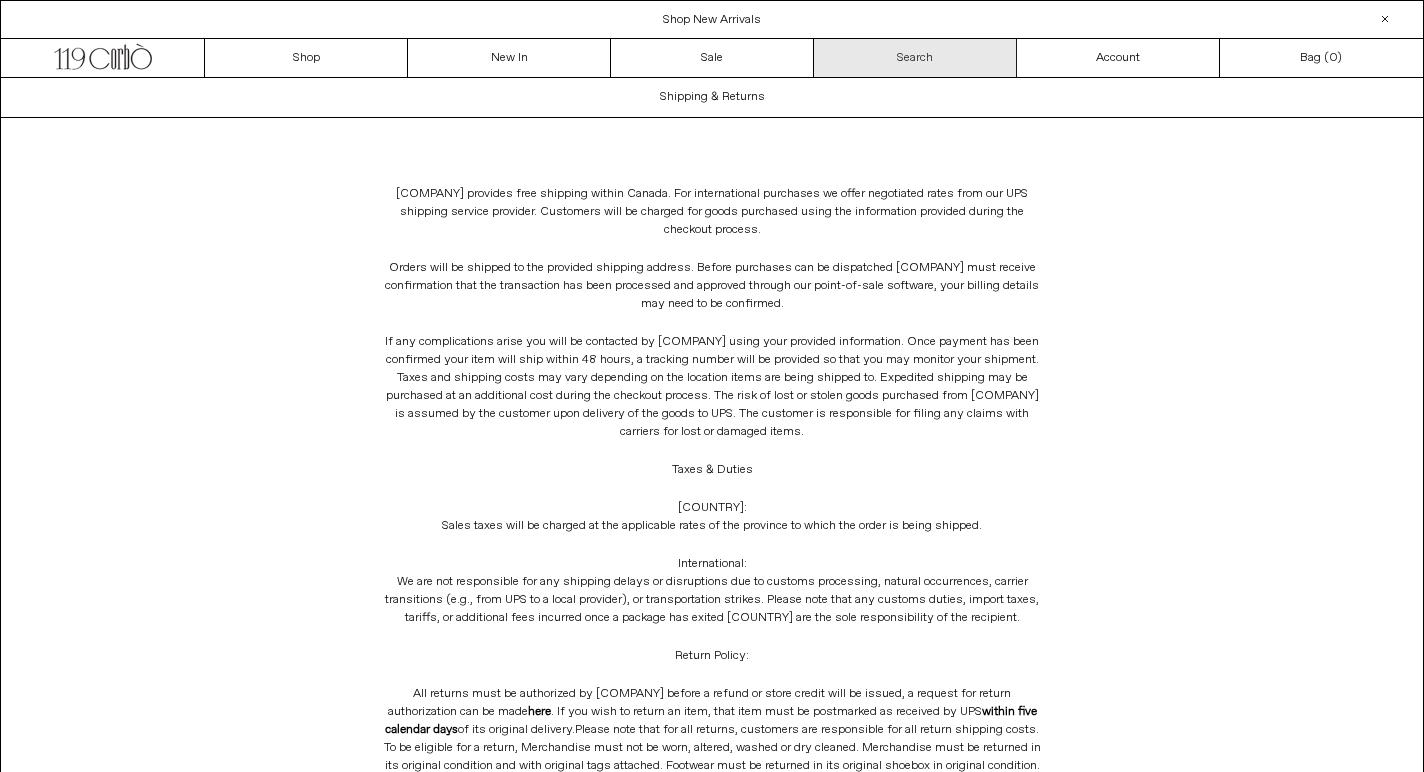 click on "Search" at bounding box center (915, 58) 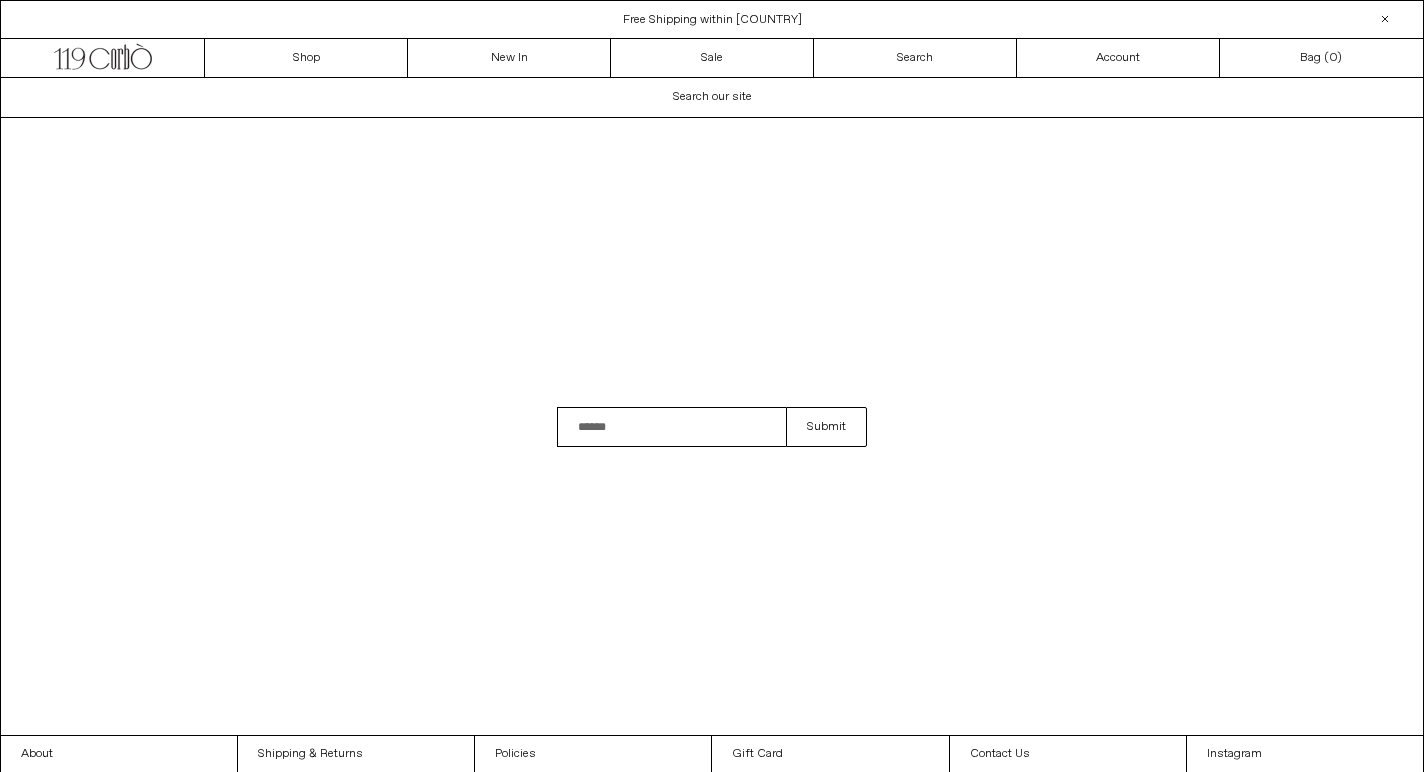 scroll, scrollTop: 0, scrollLeft: 0, axis: both 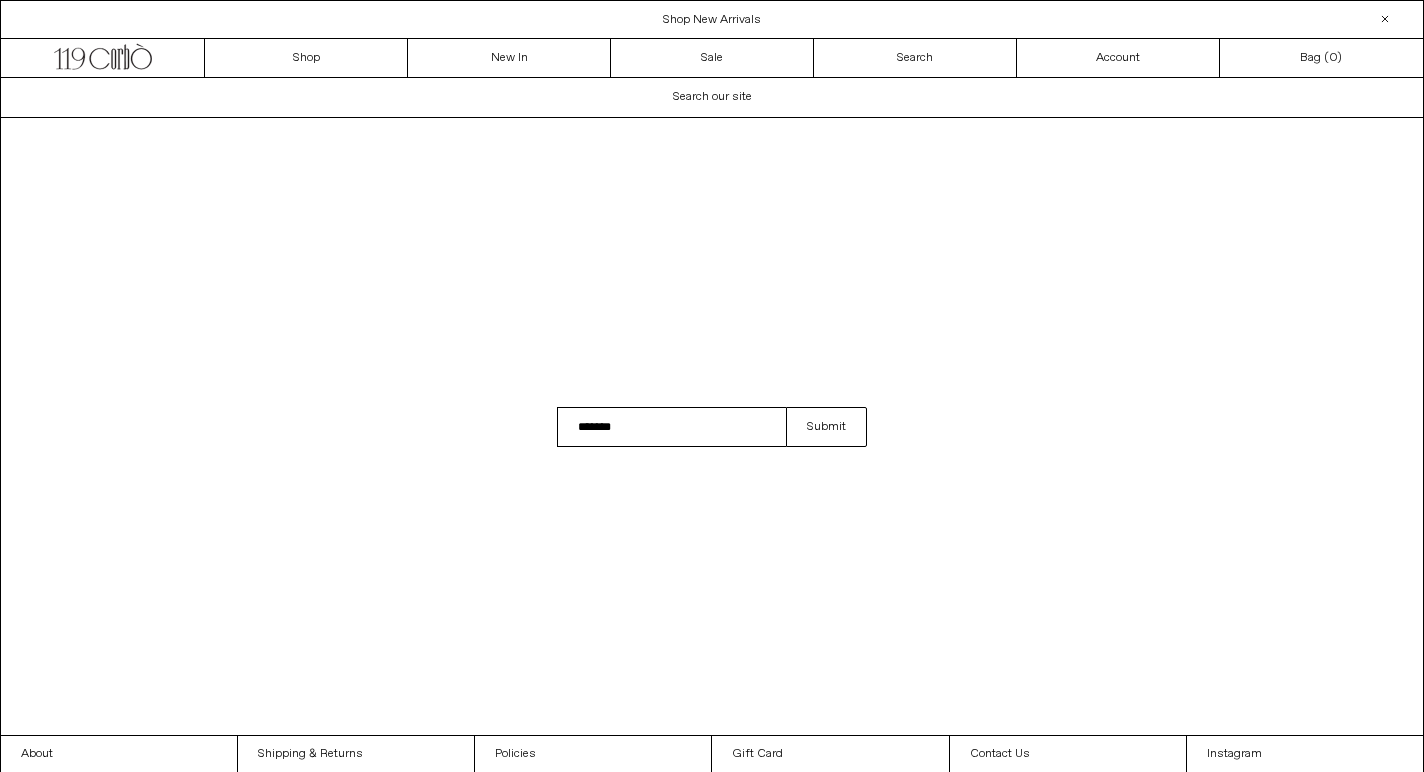 type on "*******" 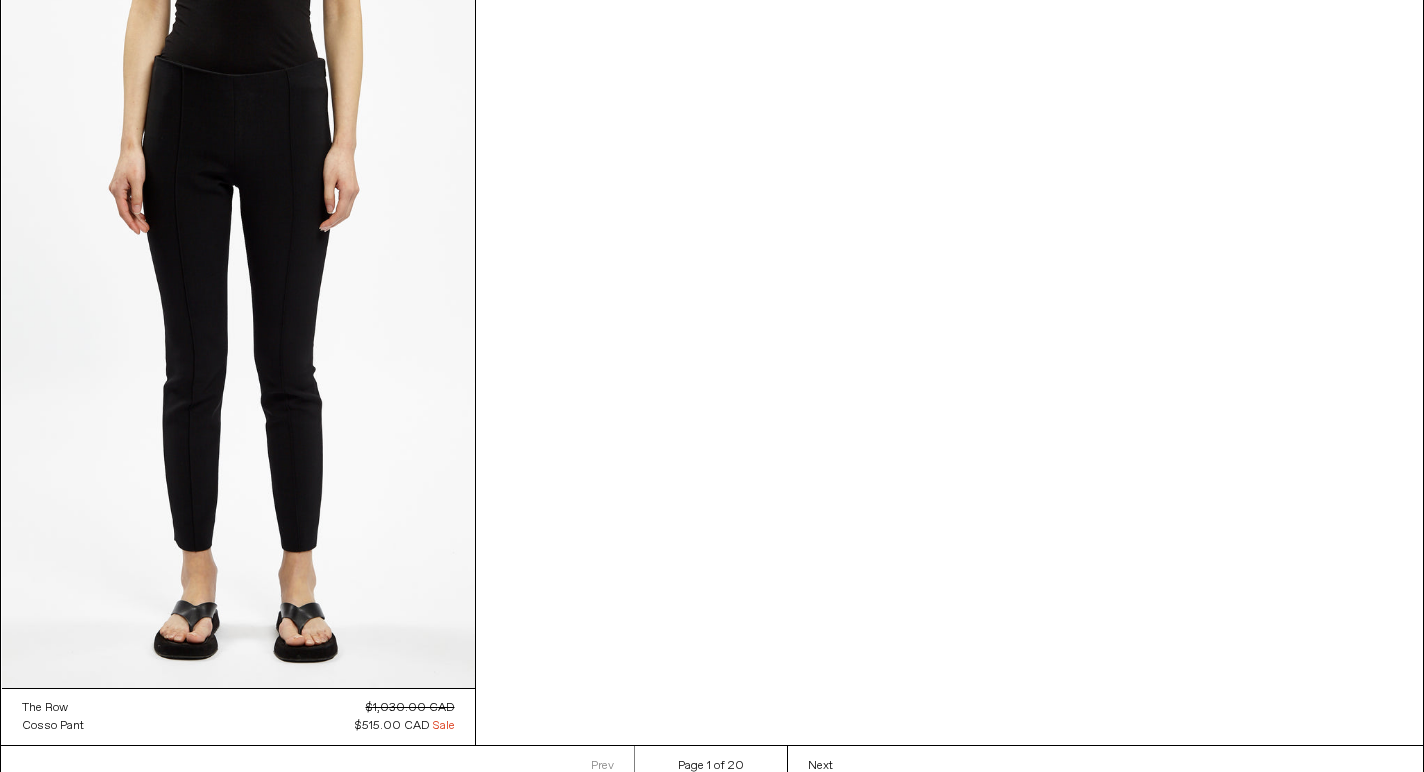 scroll, scrollTop: 2694, scrollLeft: 0, axis: vertical 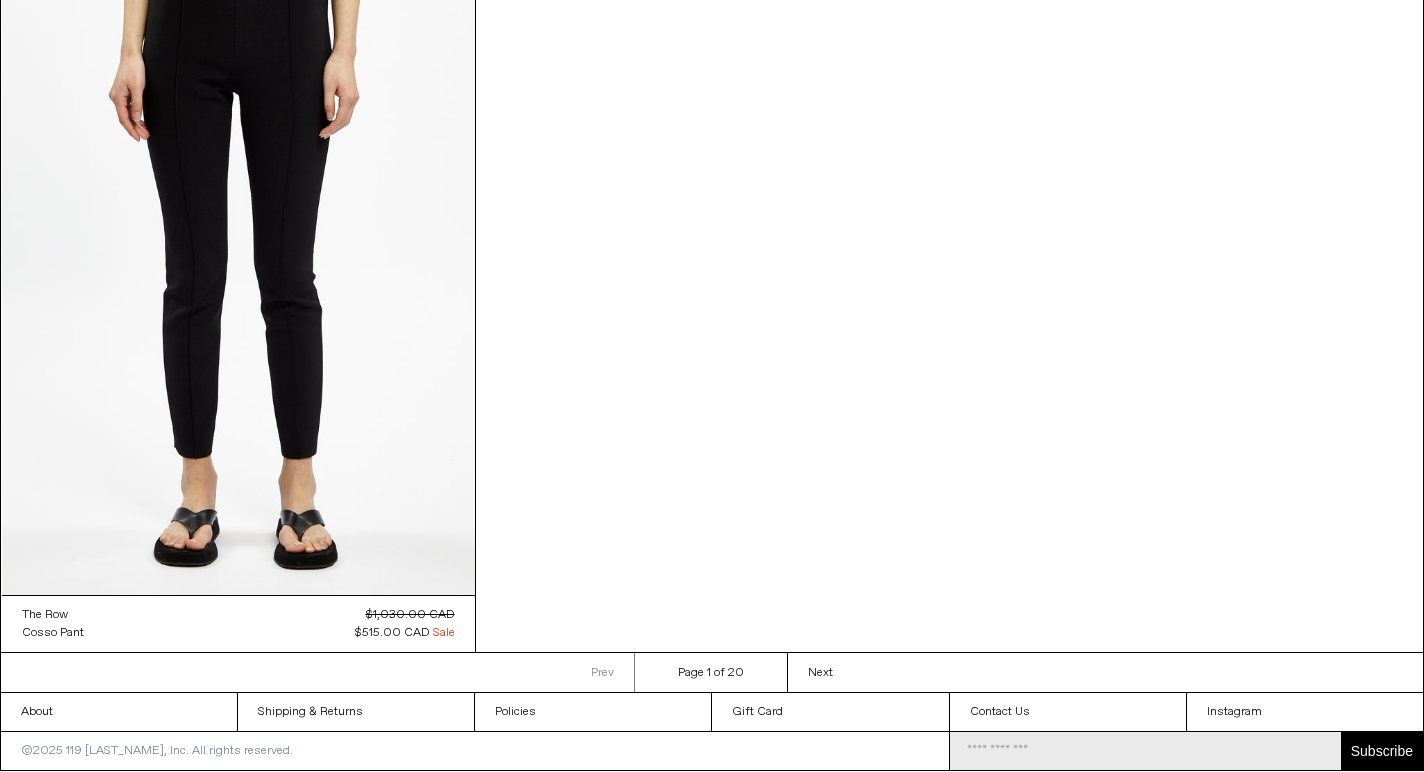 click on "Prev
Previous page
Page 1 of 20
Next
Next page" at bounding box center [712, 672] 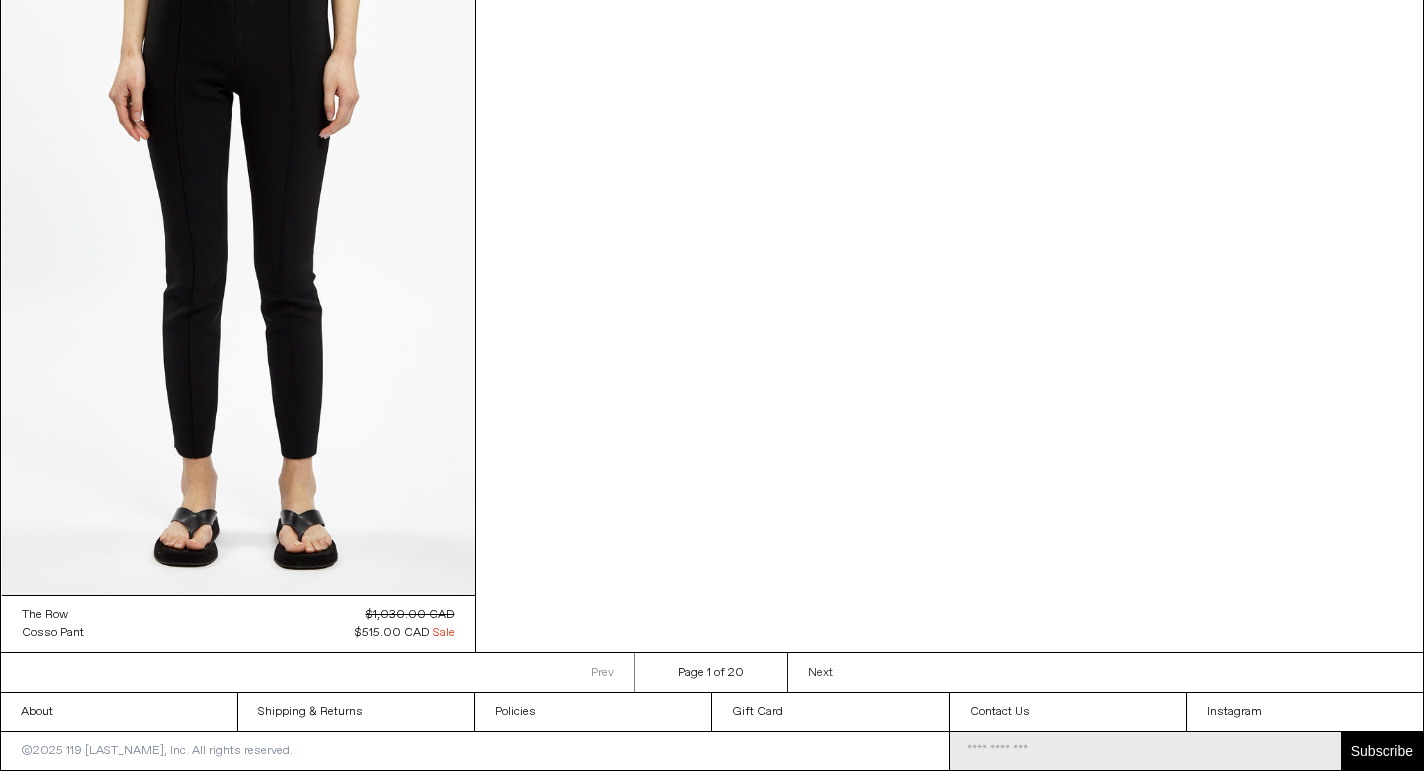 click on "Next" at bounding box center (820, 673) 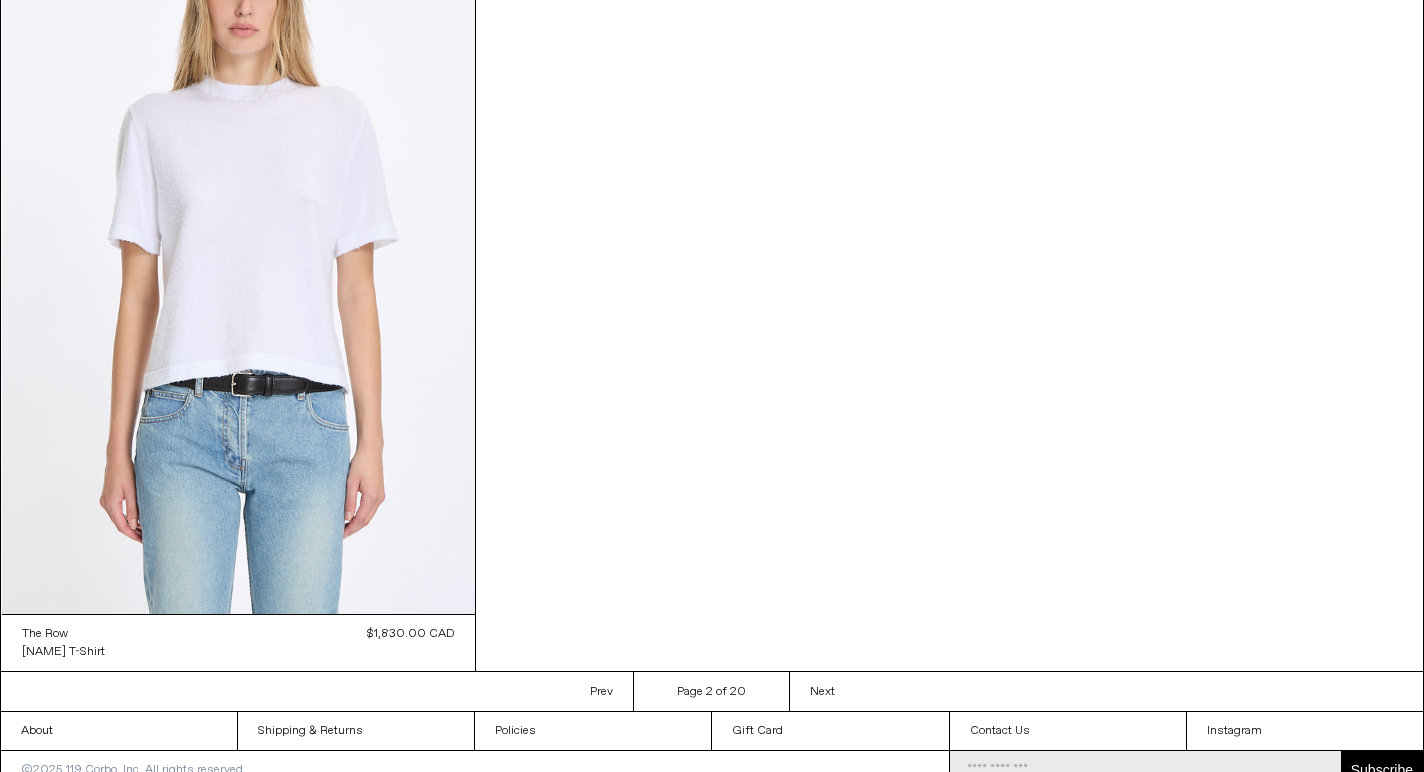 scroll, scrollTop: 2694, scrollLeft: 0, axis: vertical 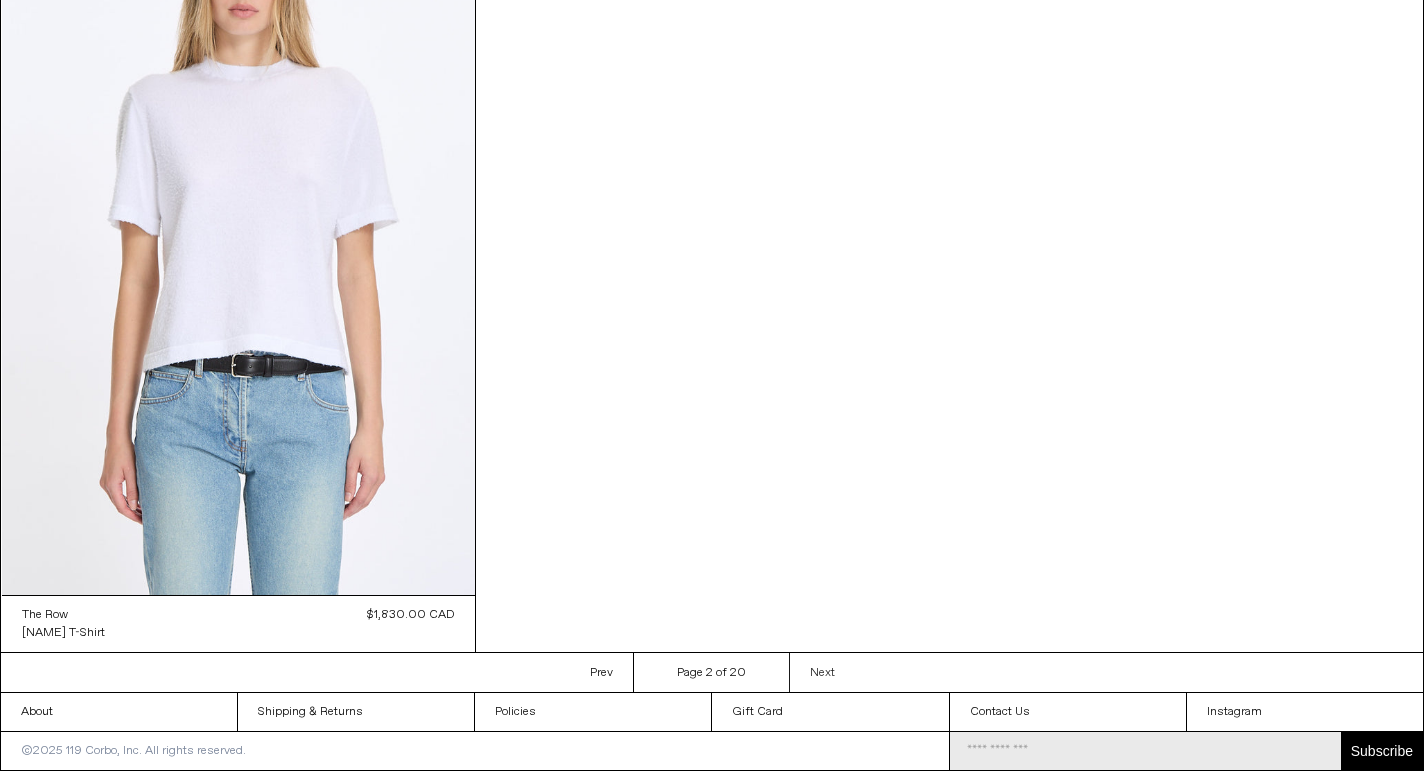 click on "Next" at bounding box center (822, 673) 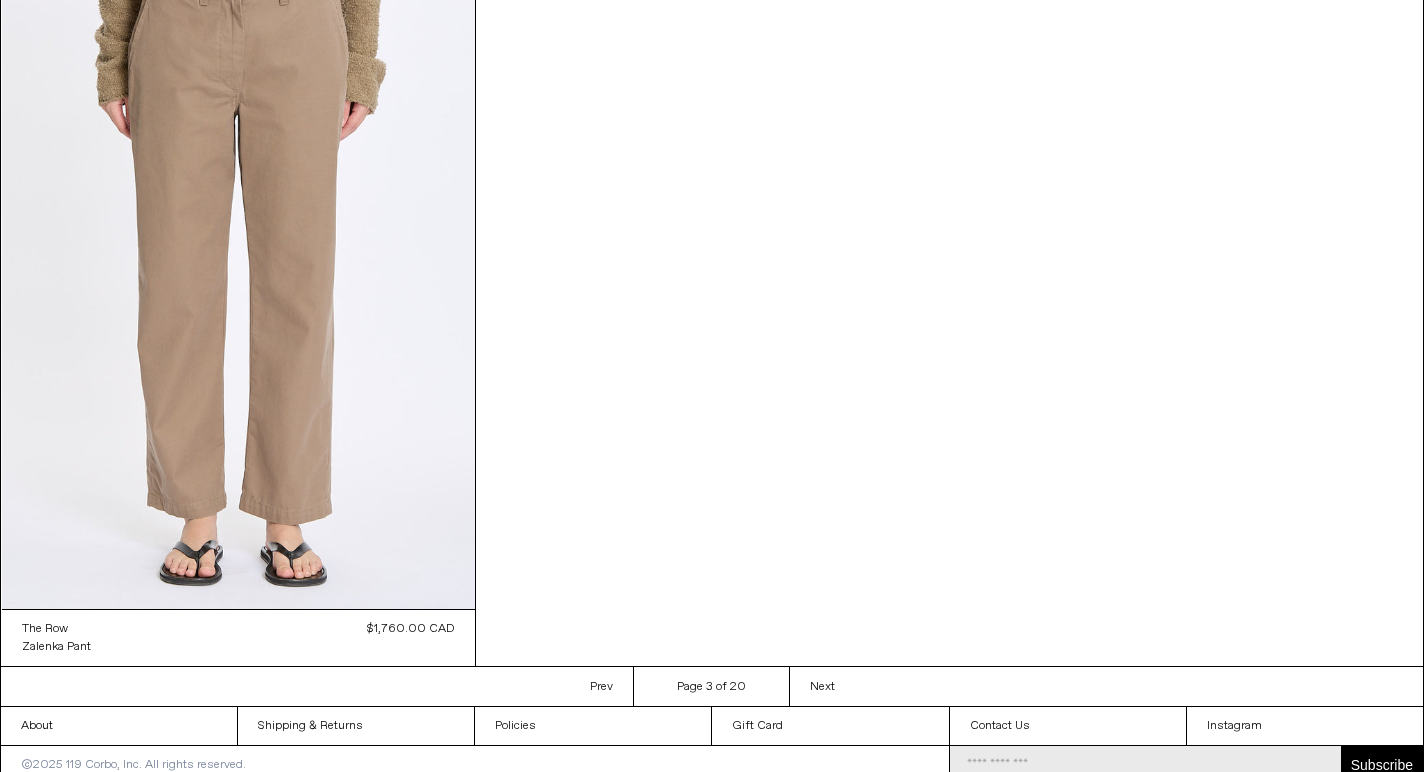 scroll, scrollTop: 2694, scrollLeft: 0, axis: vertical 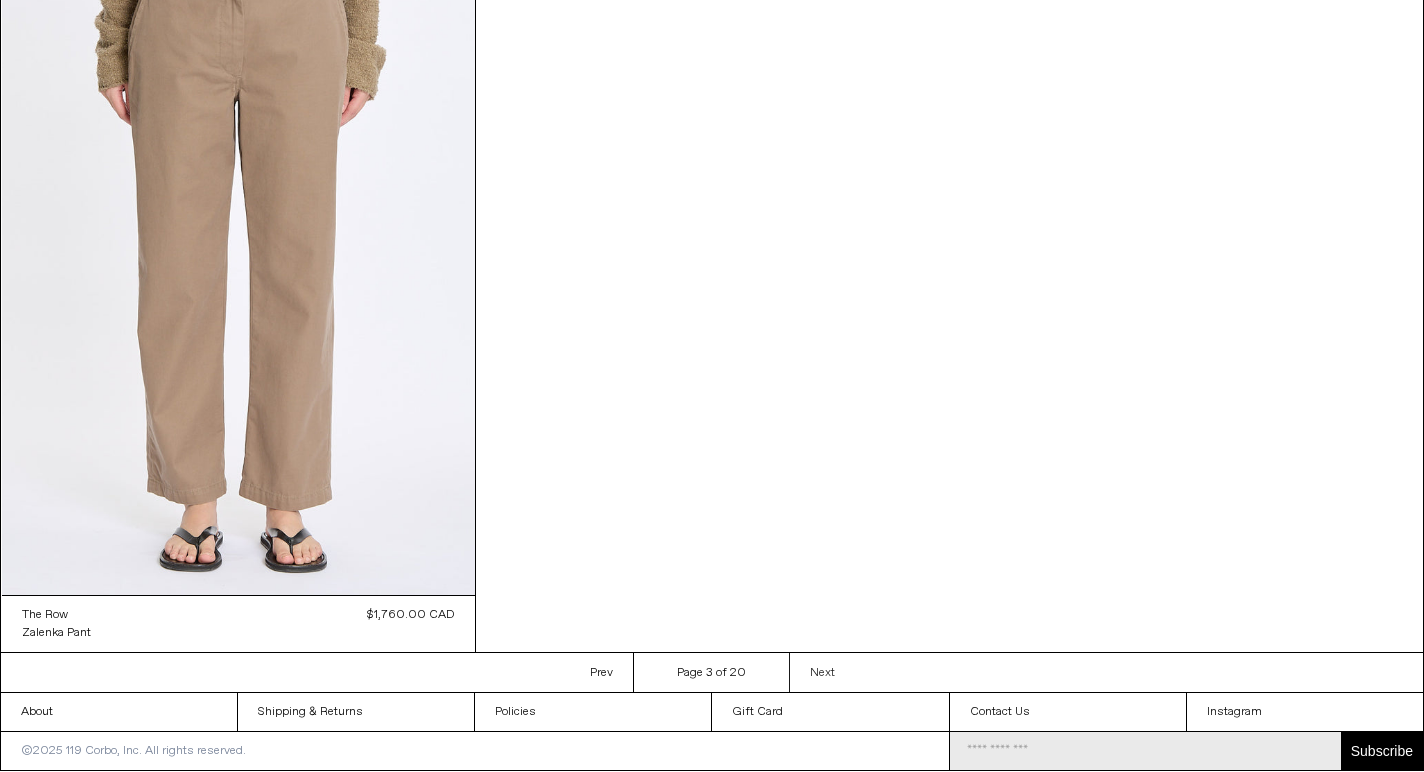 click on "Next" at bounding box center (822, 673) 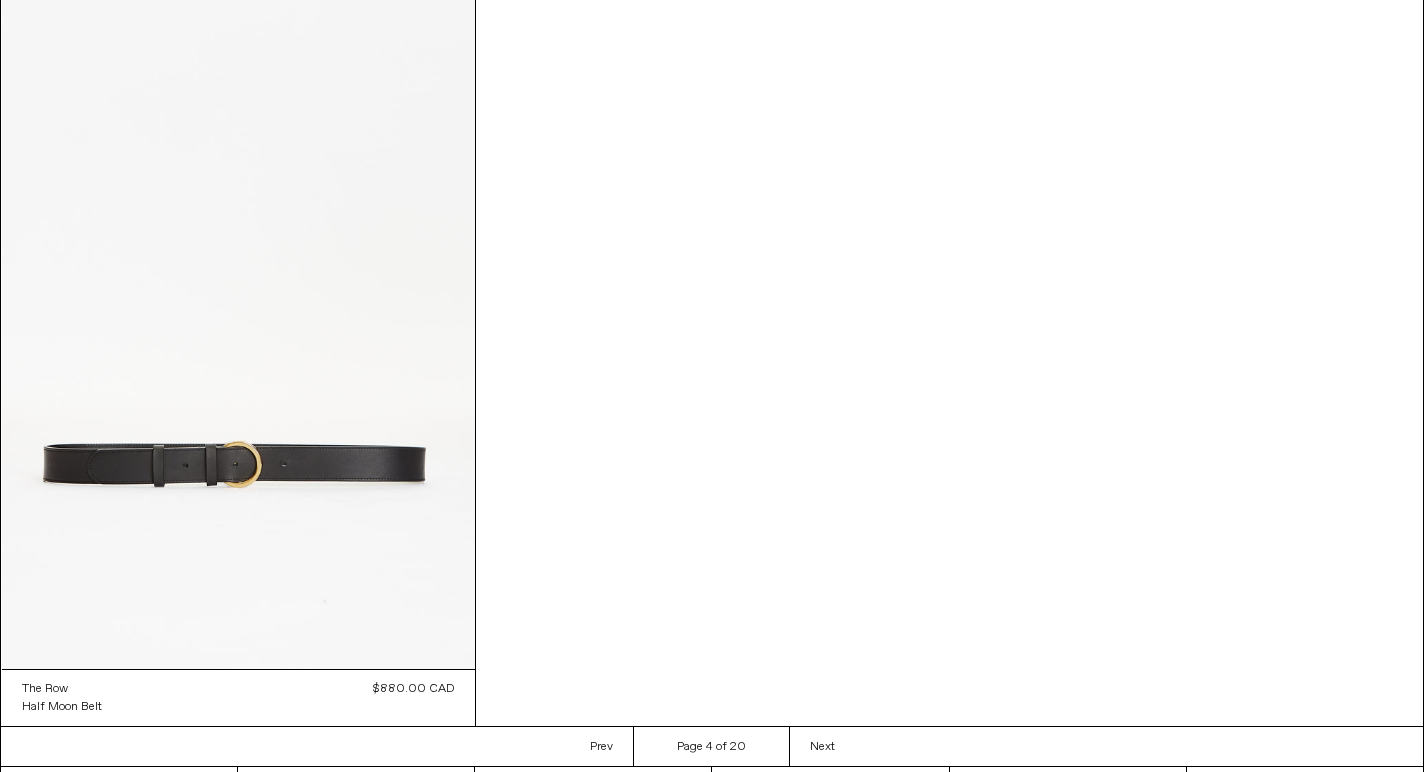 scroll, scrollTop: 2694, scrollLeft: 0, axis: vertical 